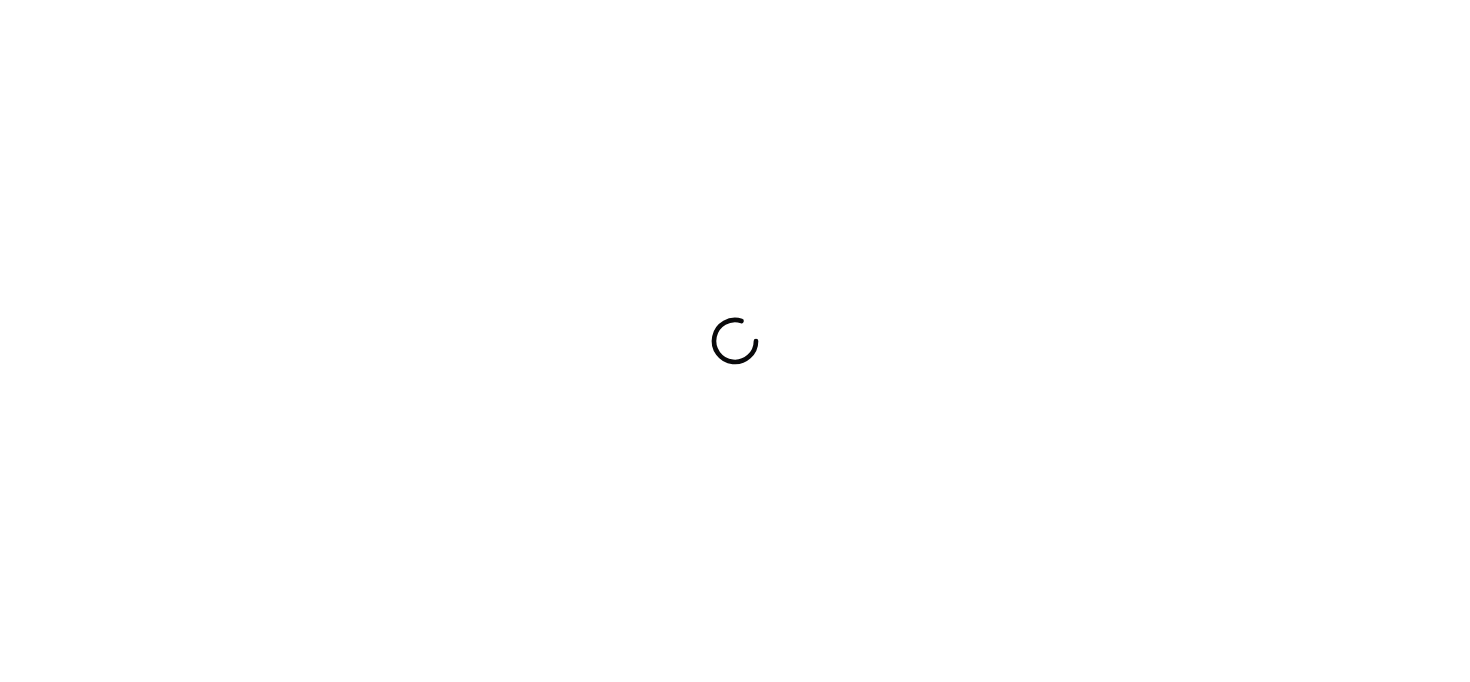 scroll, scrollTop: 0, scrollLeft: 0, axis: both 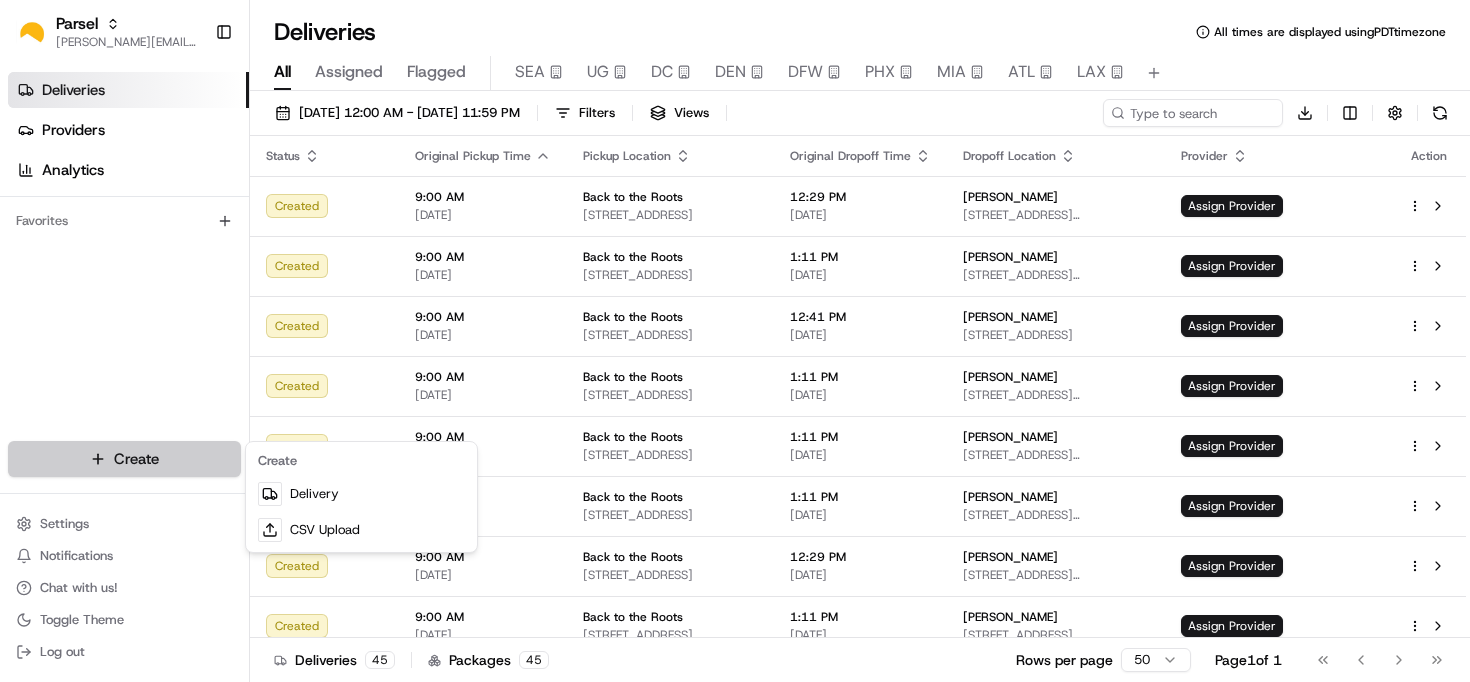 click on "Parsel [EMAIL_ADDRESS][PERSON_NAME][DOMAIN_NAME] Toggle Sidebar Deliveries Providers Analytics Favorites Main Menu Members & Organization Organization Users Roles Preferences Customization Tracking Orchestration Automations Dispatch Strategy Locations Pickup Locations Dropoff Locations Billing Billing Refund Requests Integrations Notification Triggers Webhooks API Keys Request Logs Create Settings Notifications Chat with us! Toggle Theme Log out Deliveries All times are displayed using  PDT  timezone All Assigned Flagged SEA UG DC DEN DFW PHX MIA ATL LAX [DATE] 12:00 AM - [DATE] 11:59 PM Filters Views Download Status Original Pickup Time Pickup Location Original Dropoff Time Dropoff Location Provider Action Created 9:00 AM [DATE] Back to the Roots [STREET_ADDRESS] 12:29 PM [DATE] [PERSON_NAME] [STREET_ADDRESS][PERSON_NAME] Assign Provider Created 9:00 AM [DATE] Back to the Roots [STREET_ADDRESS] 1:11 PM [DATE] Uber" at bounding box center (735, 341) 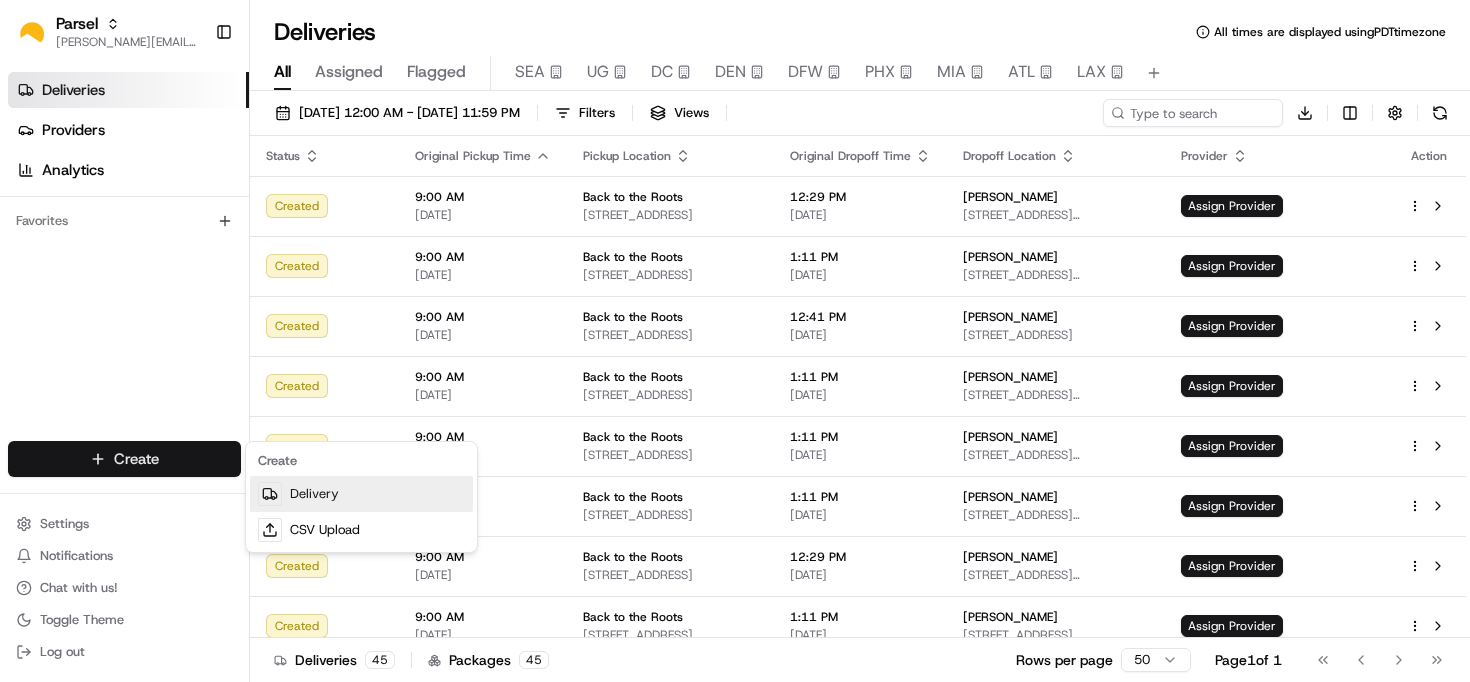 scroll, scrollTop: 0, scrollLeft: 0, axis: both 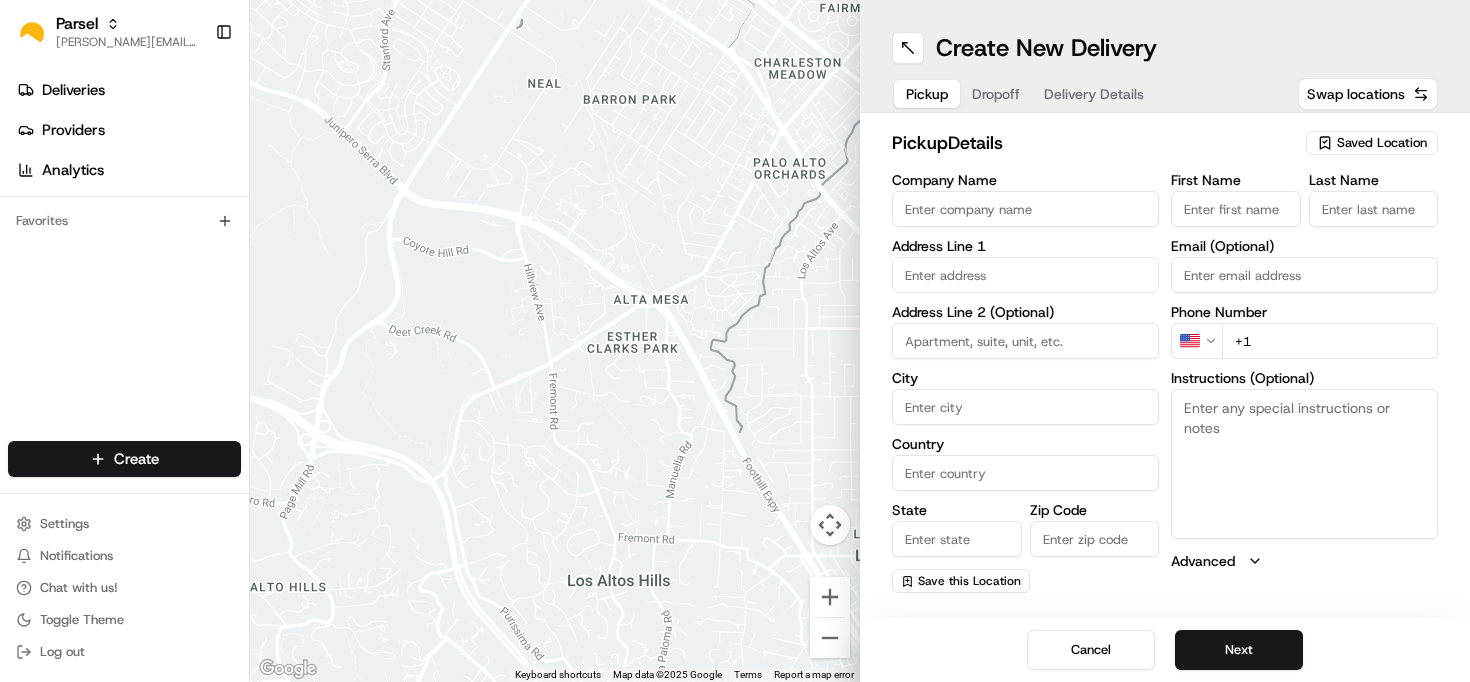 click on "Saved Location" at bounding box center [1382, 143] 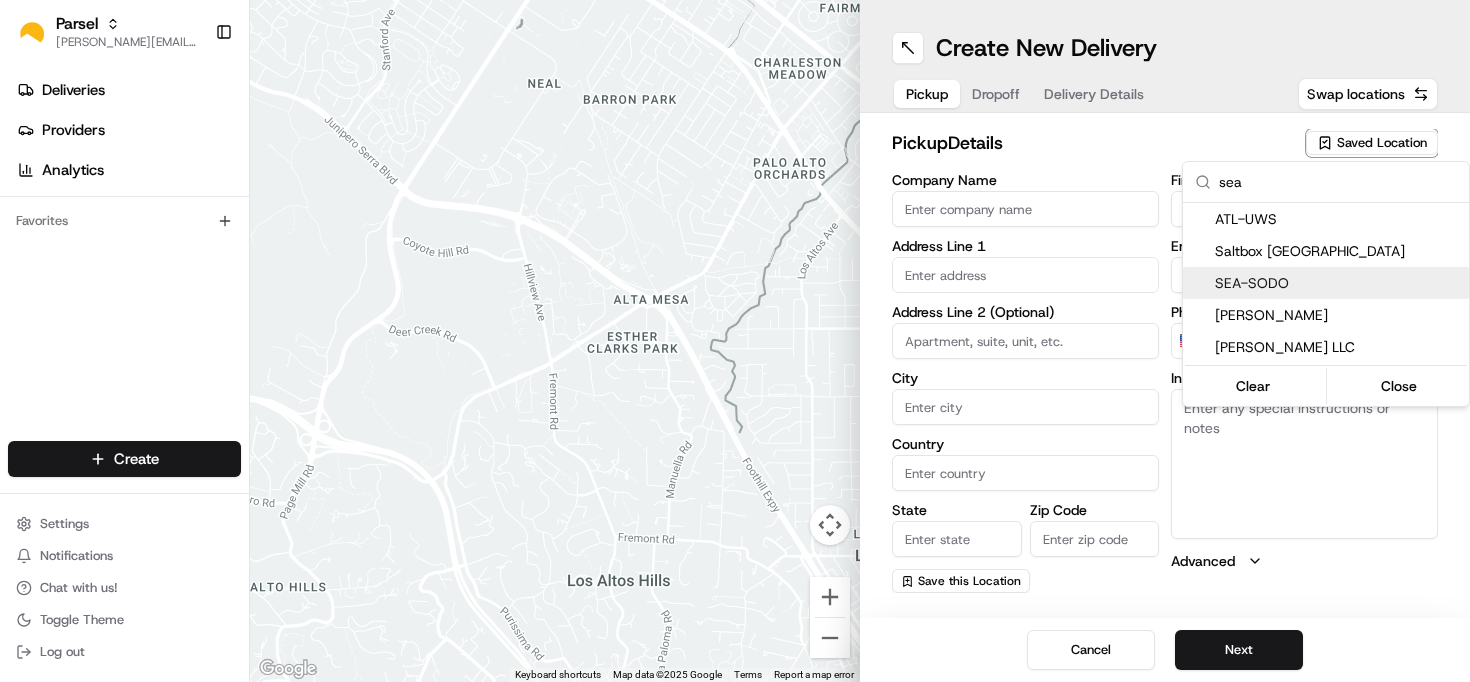 type on "sea" 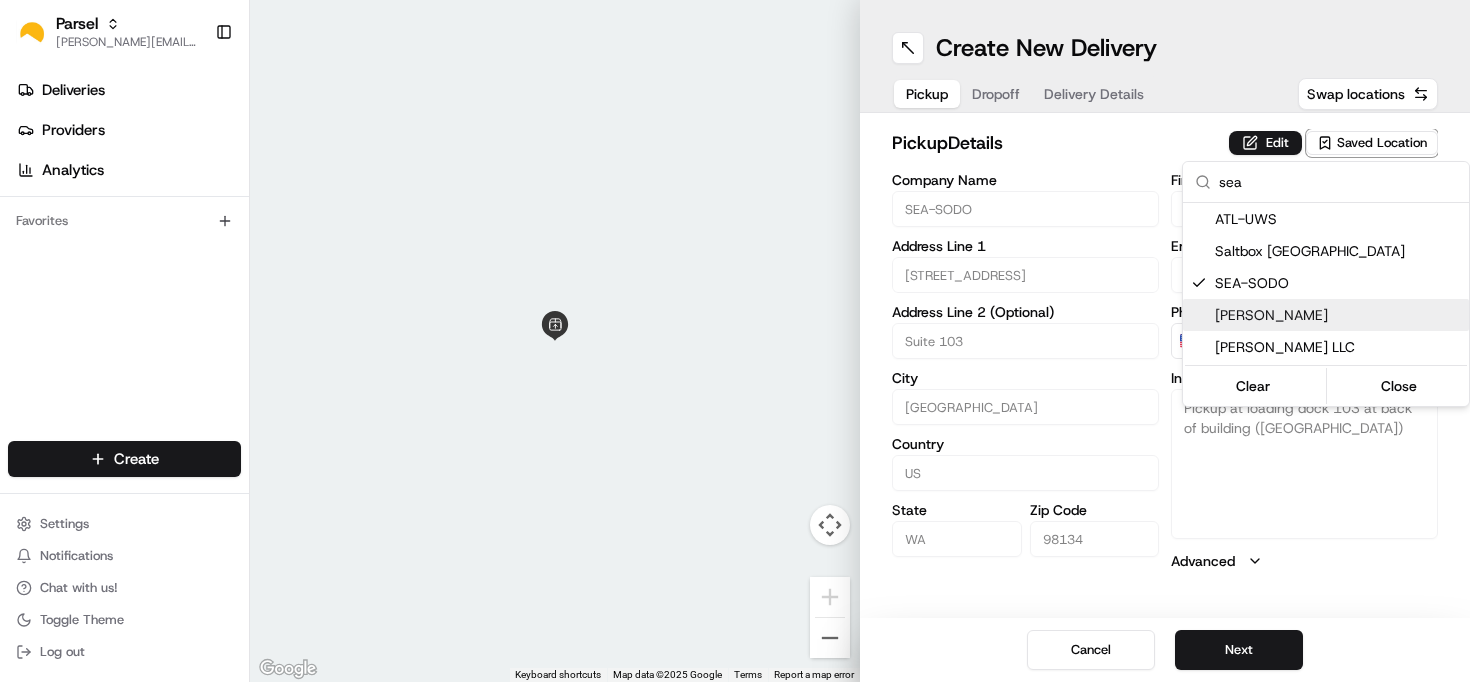 click on "Parsel [EMAIL_ADDRESS][PERSON_NAME][DOMAIN_NAME] Toggle Sidebar Deliveries Providers Analytics Favorites Main Menu Members & Organization Organization Users Roles Preferences Customization Tracking Orchestration Automations Dispatch Strategy Locations Pickup Locations Dropoff Locations Billing Billing Refund Requests Integrations Notification Triggers Webhooks API Keys Request Logs Create Settings Notifications Chat with us! Toggle Theme Log out ← Move left → Move right ↑ Move up ↓ Move down + Zoom in - Zoom out Home Jump left by 75% End Jump right by 75% Page Up Jump up by 75% Page Down Jump down by 75% Keyboard shortcuts Map Data Map data ©2025 Google Map data ©2025 Google 2 m  Click to toggle between metric and imperial units Terms Report a map error Create New Delivery Pickup Dropoff Delivery Details Swap locations pickup  Details  Edit Saved Location Company Name SEA-SODO Address Line 1 [STREET_ADDRESS][US_STATE]" at bounding box center (735, 341) 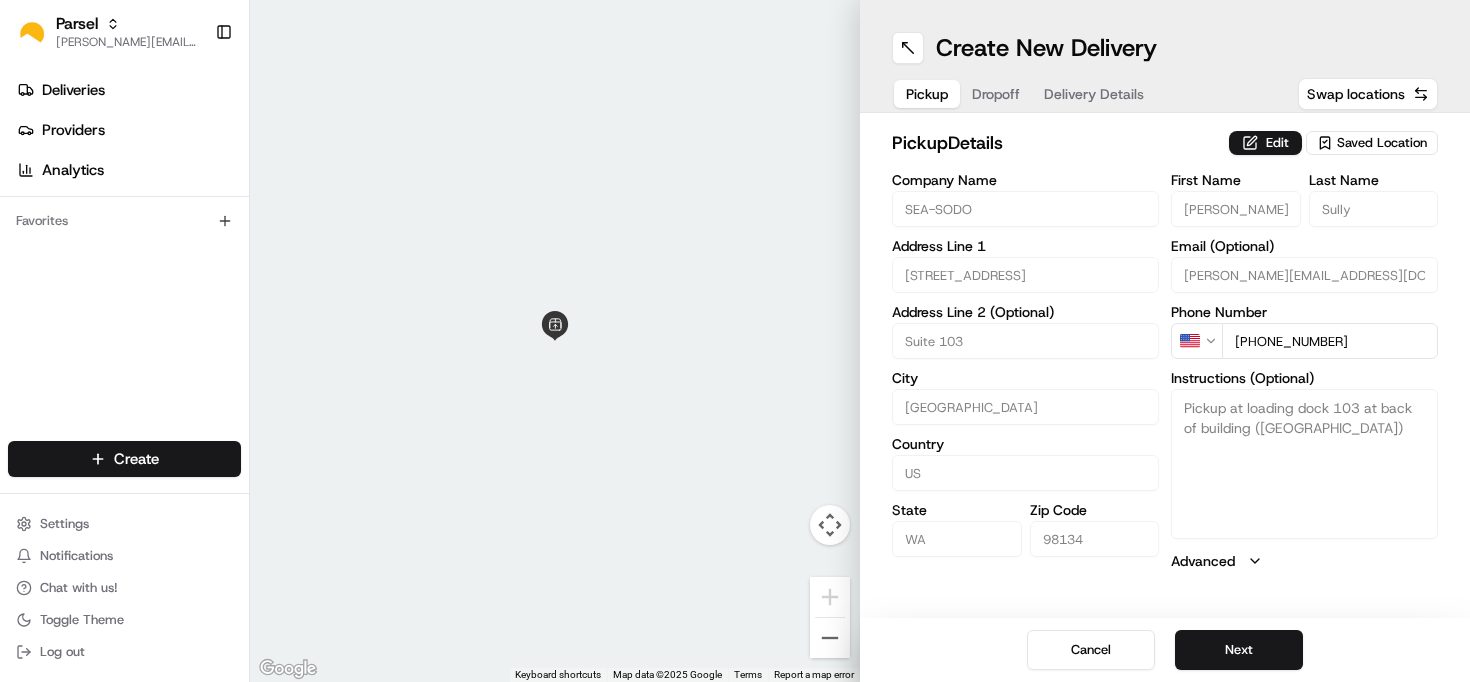 click on "Next" at bounding box center [1239, 650] 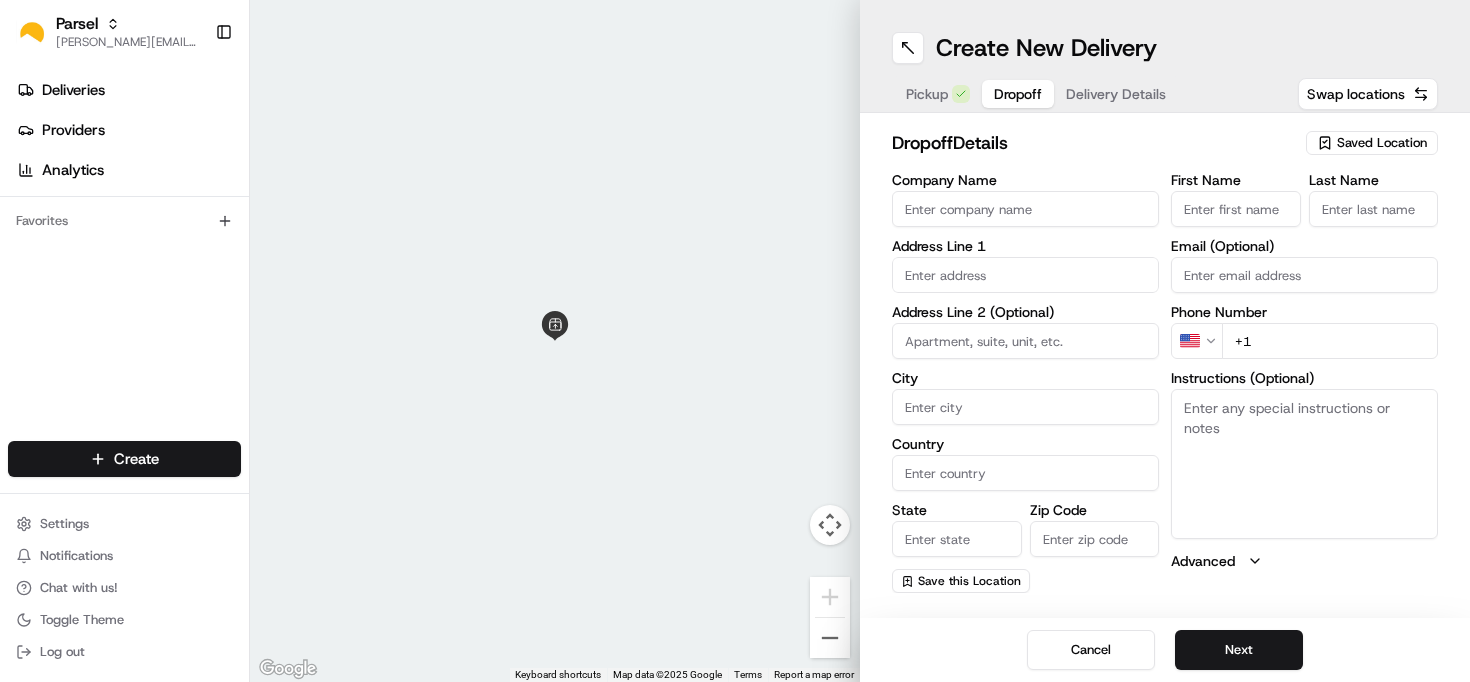 click on "Saved Location" at bounding box center (1382, 143) 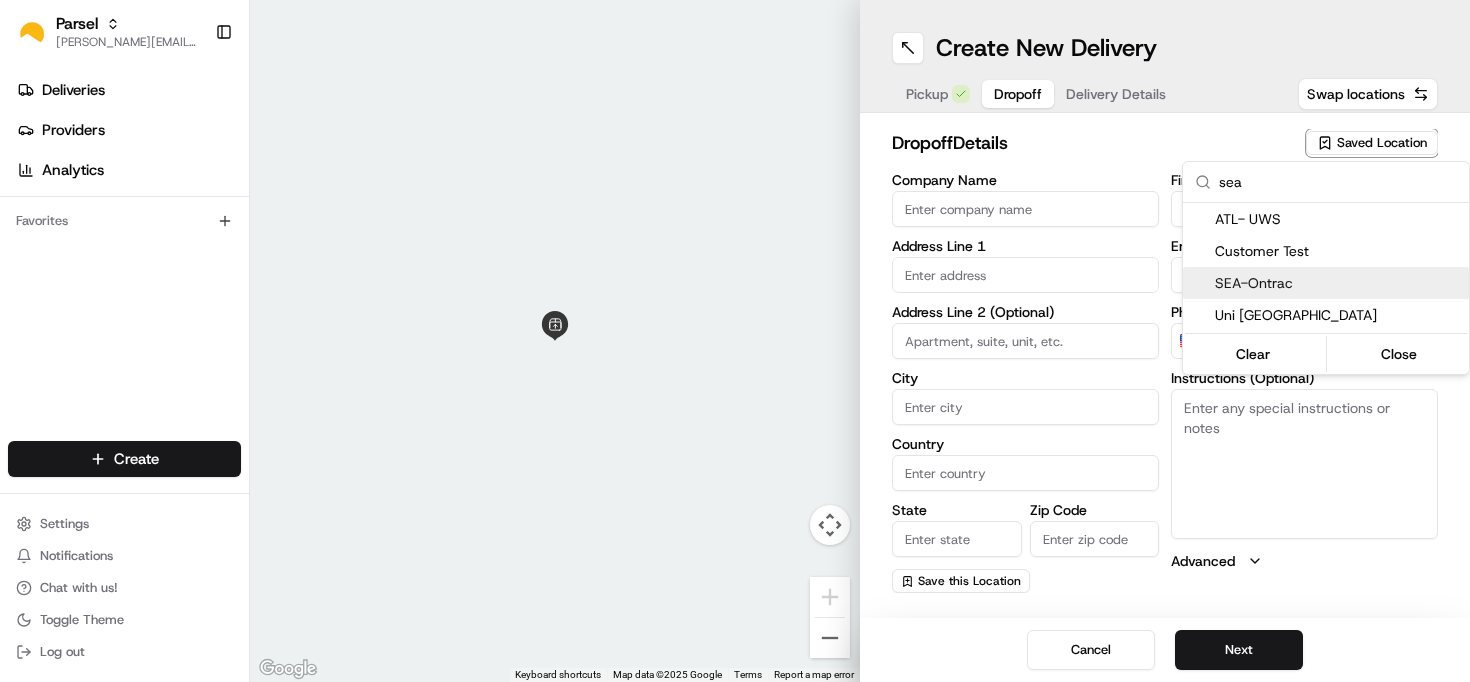 type on "sea" 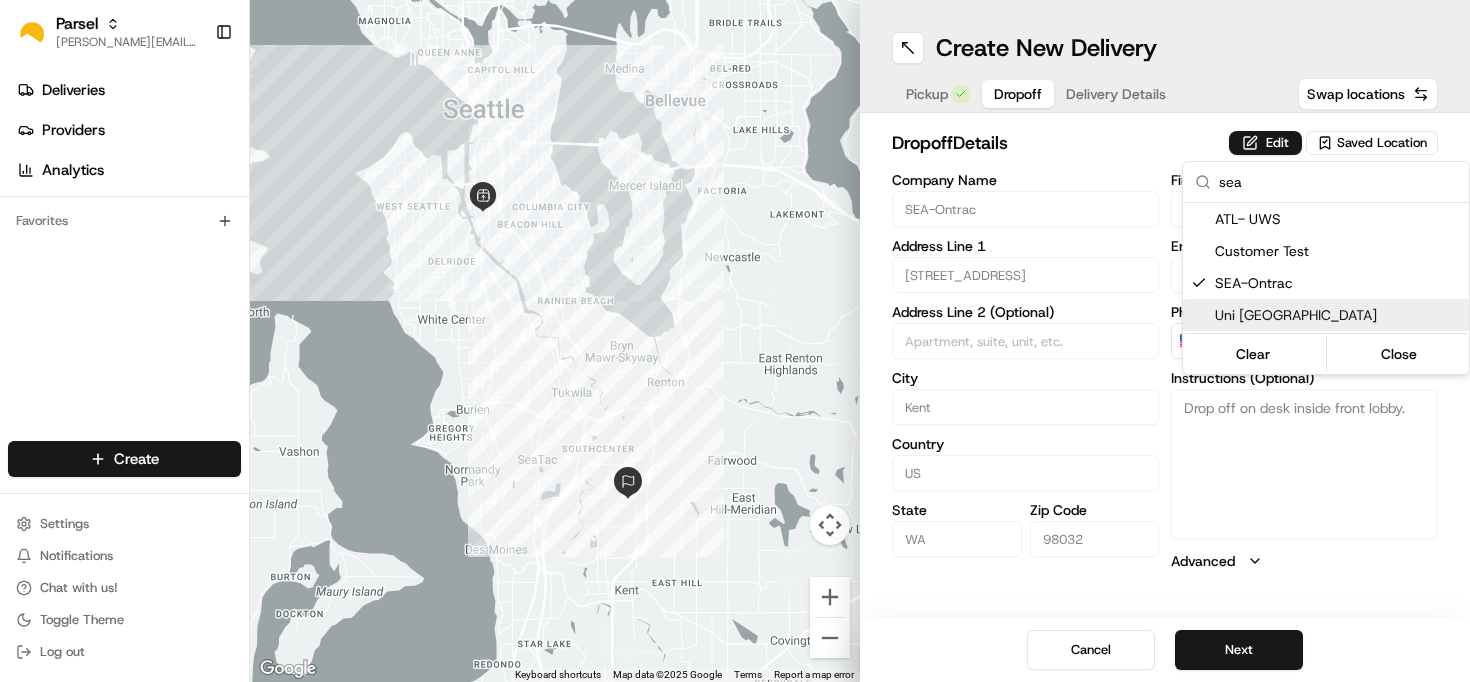 click on "Parsel [EMAIL_ADDRESS][PERSON_NAME][DOMAIN_NAME] Toggle Sidebar Deliveries Providers Analytics Favorites Main Menu Members & Organization Organization Users Roles Preferences Customization Tracking Orchestration Automations Dispatch Strategy Locations Pickup Locations Dropoff Locations Billing Billing Refund Requests Integrations Notification Triggers Webhooks API Keys Request Logs Create Settings Notifications Chat with us! Toggle Theme Log out ← Move left → Move right ↑ Move up ↓ Move down + Zoom in - Zoom out Home Jump left by 75% End Jump right by 75% Page Up Jump up by 75% Page Down Jump down by 75% Keyboard shortcuts Map Data Map data ©2025 Google Map data ©2025 Google 2 km  Click to toggle between metric and imperial units Terms Report a map error Create New Delivery Pickup Dropoff Delivery Details Swap locations dropoff  Details  Edit Saved Location Company Name SEA-Ontrac Address Line 1 [STREET_ADDRESS] S Address Line 2 (Optional) [GEOGRAPHIC_DATA] [US_STATE] Zip Code 98032 First Name US" at bounding box center [735, 341] 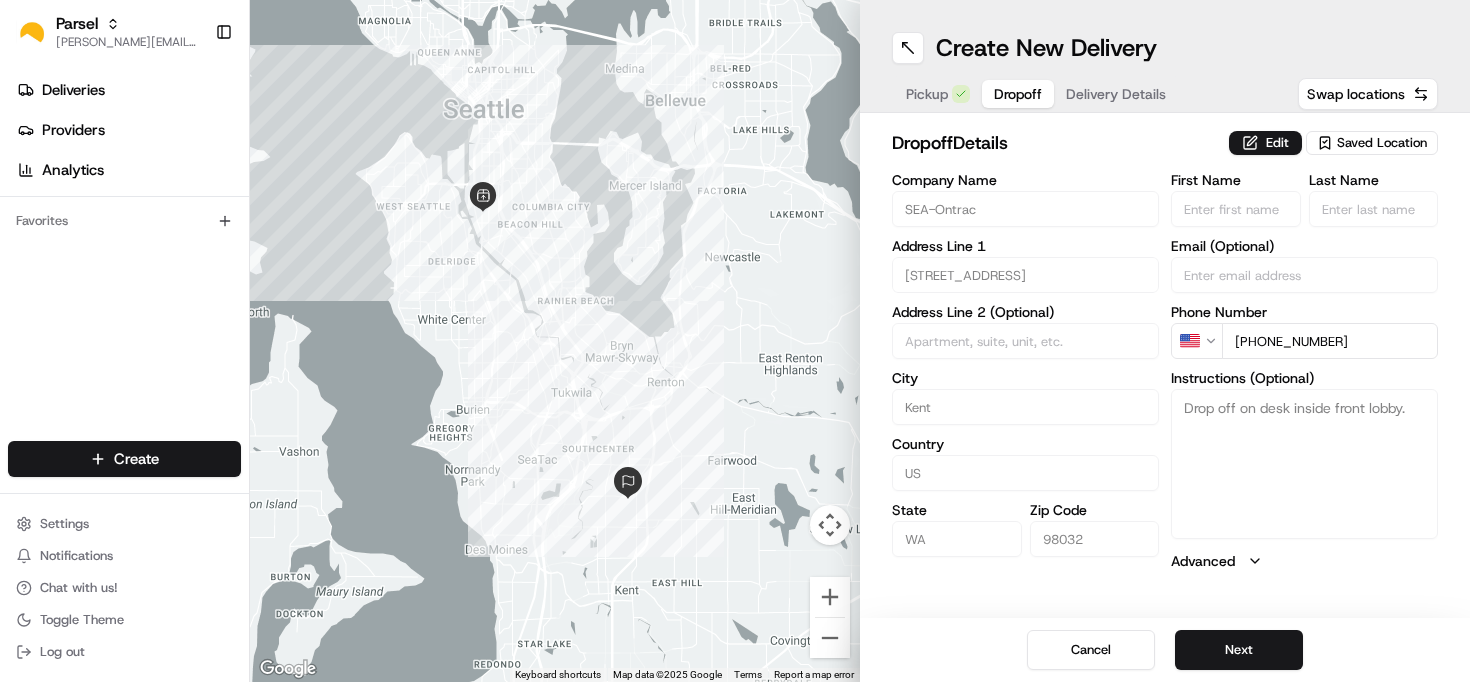 click on "Next" at bounding box center [1239, 650] 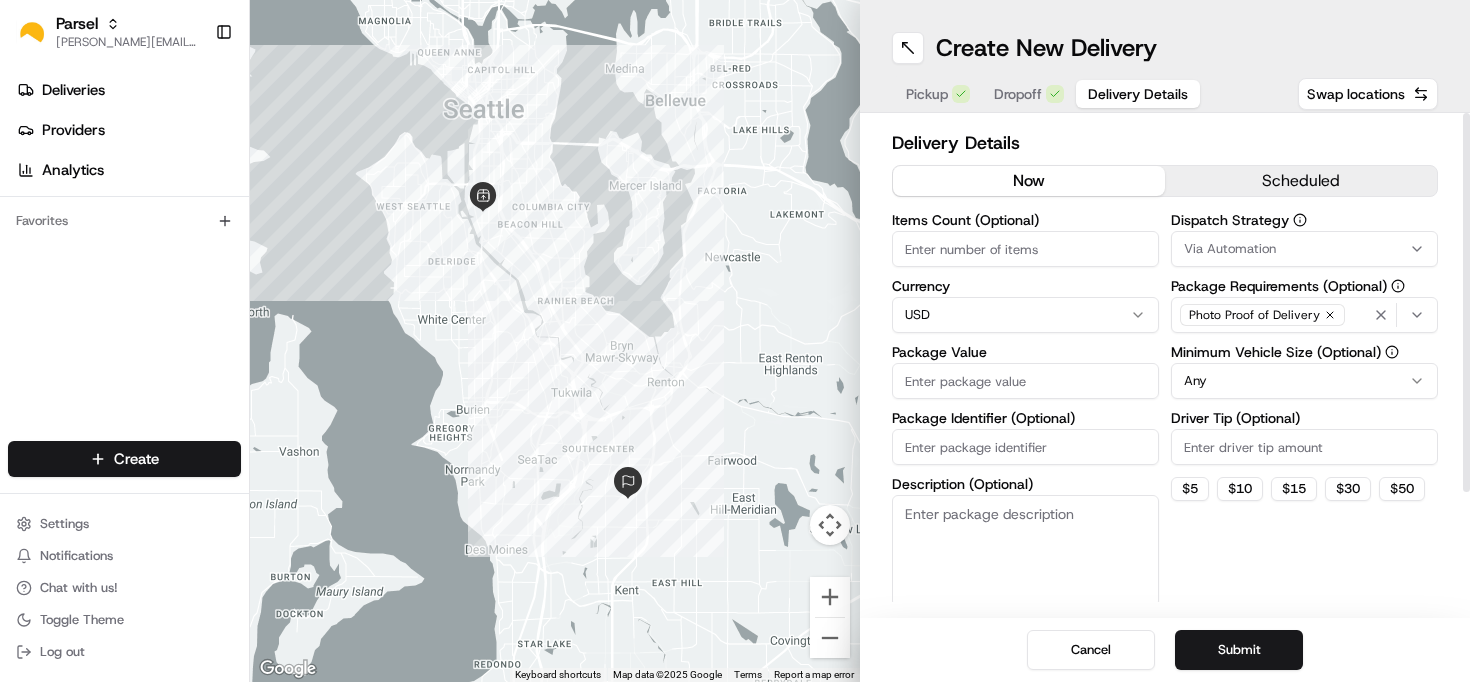 click on "Items Count (Optional)" at bounding box center (1025, 249) 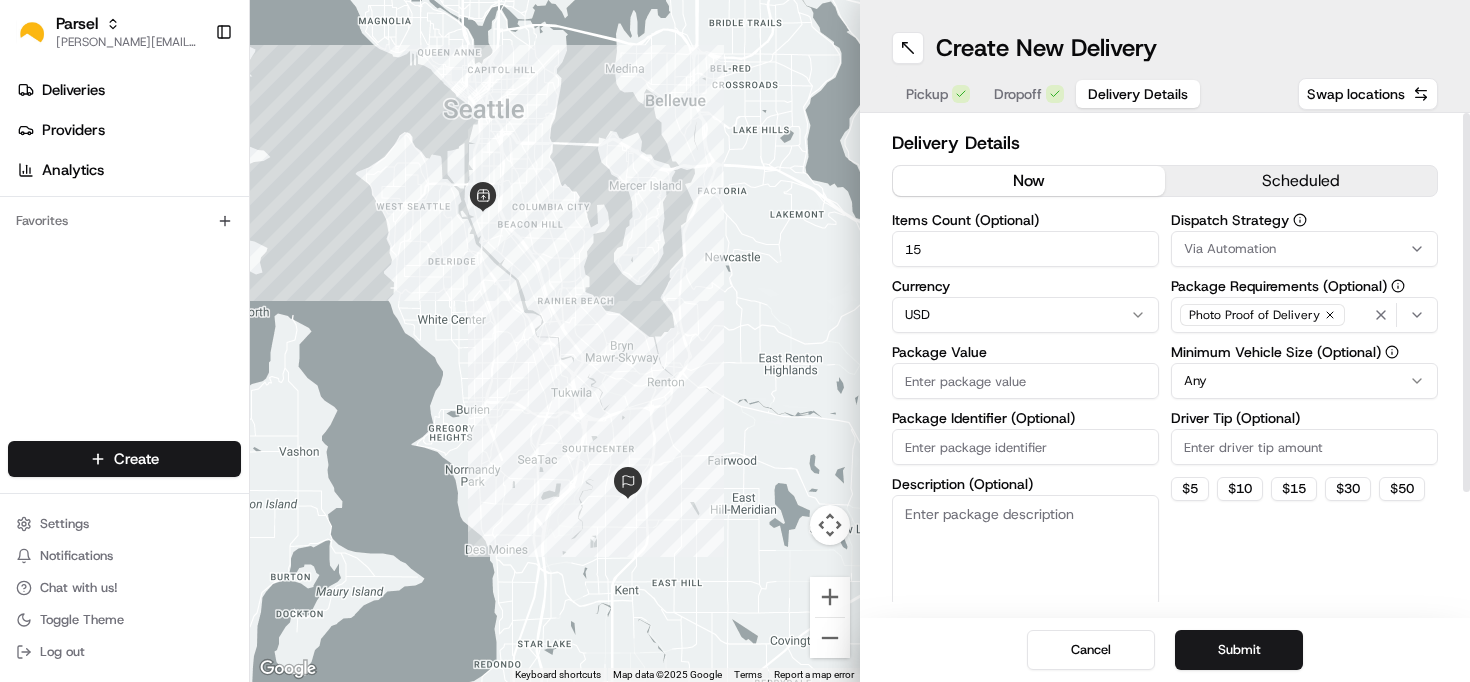 type on "15" 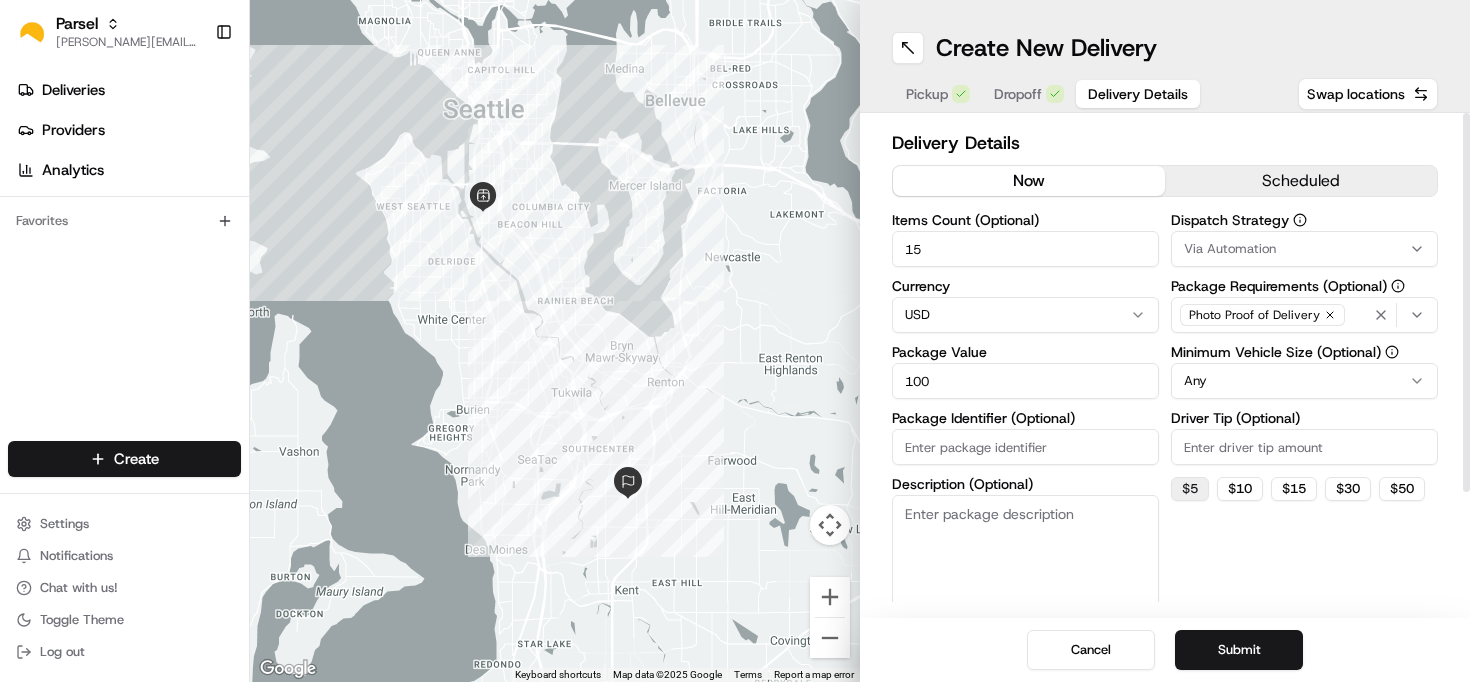 type on "100" 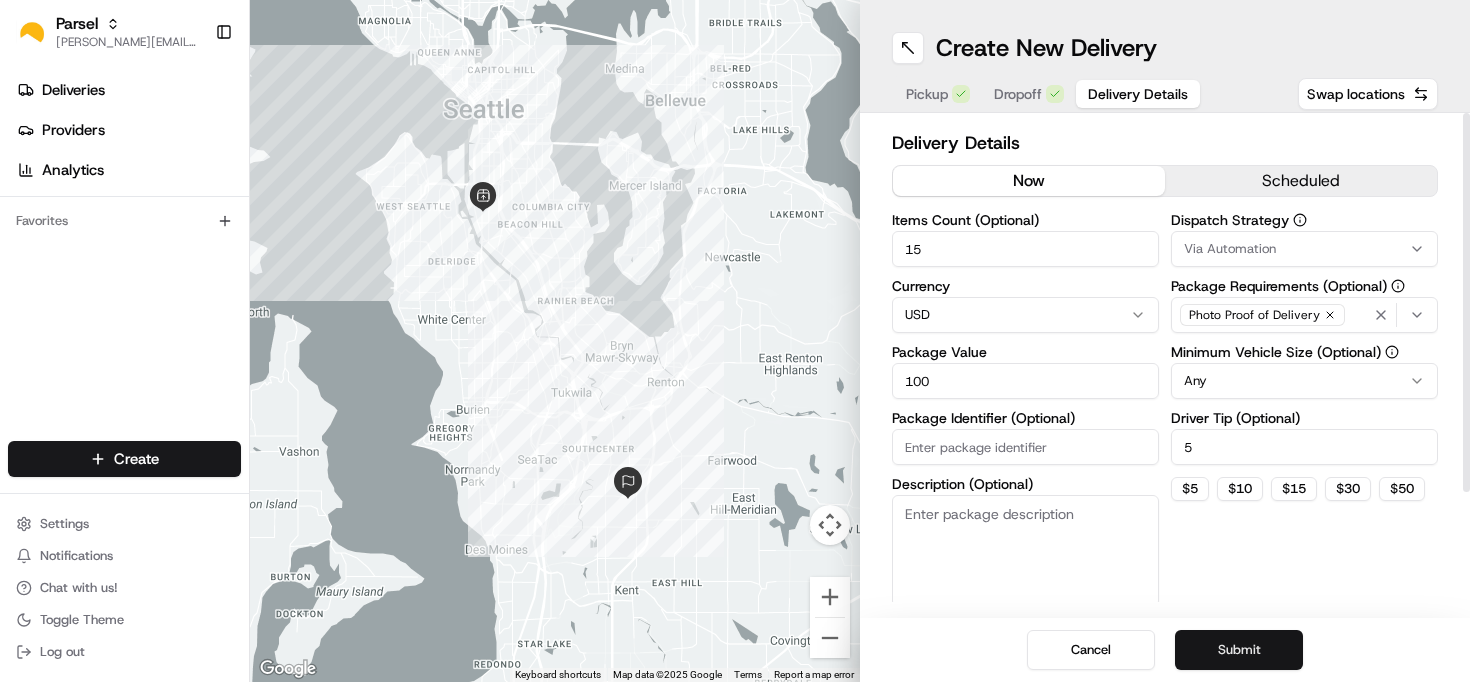 click on "Submit" at bounding box center [1239, 650] 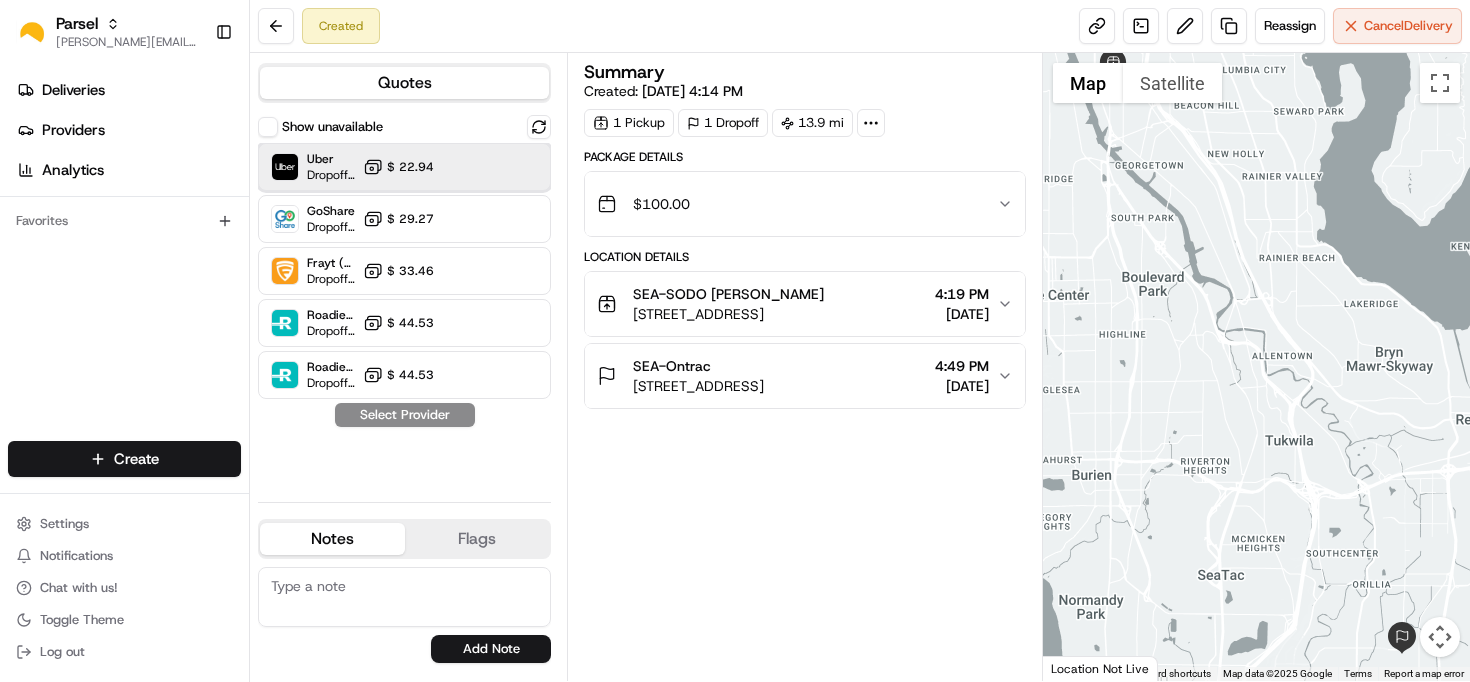 click on "Uber Dropoff ETA   1 hour $   22.94" at bounding box center (404, 167) 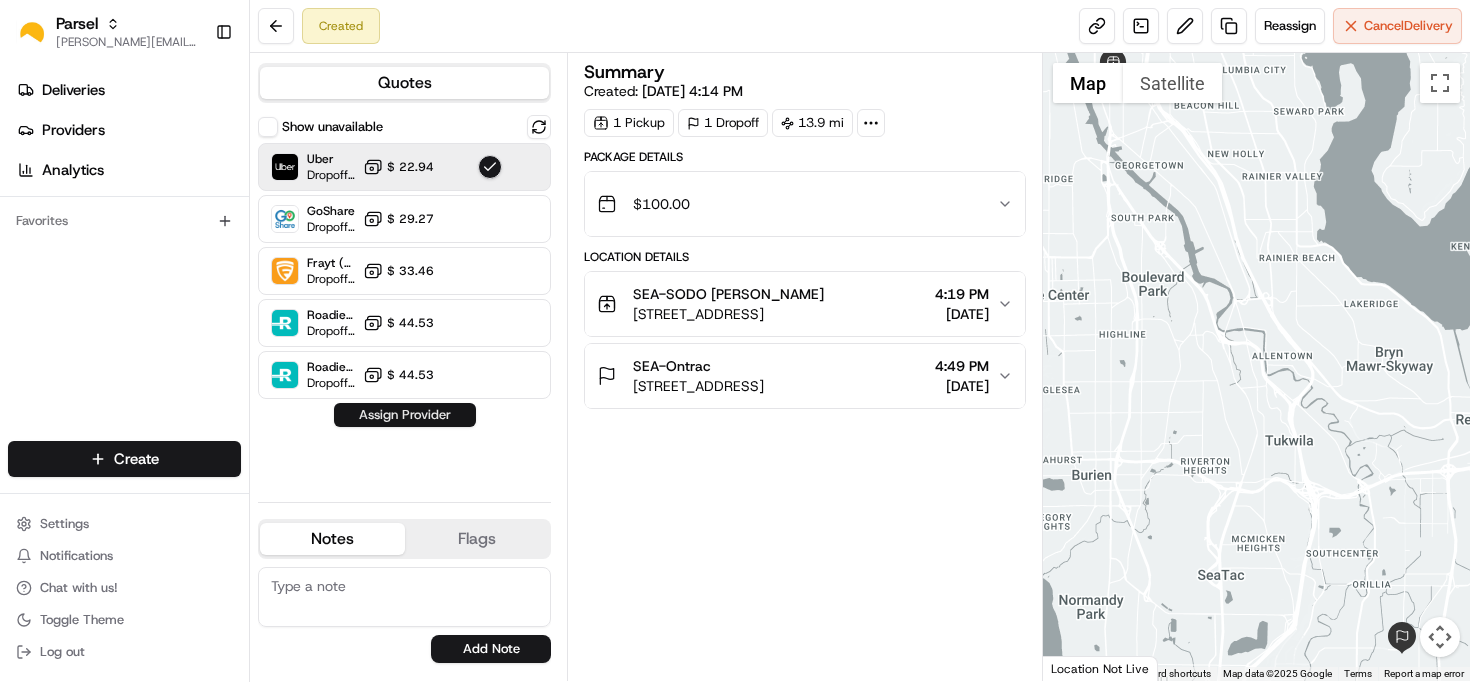 click on "Assign Provider" at bounding box center [405, 415] 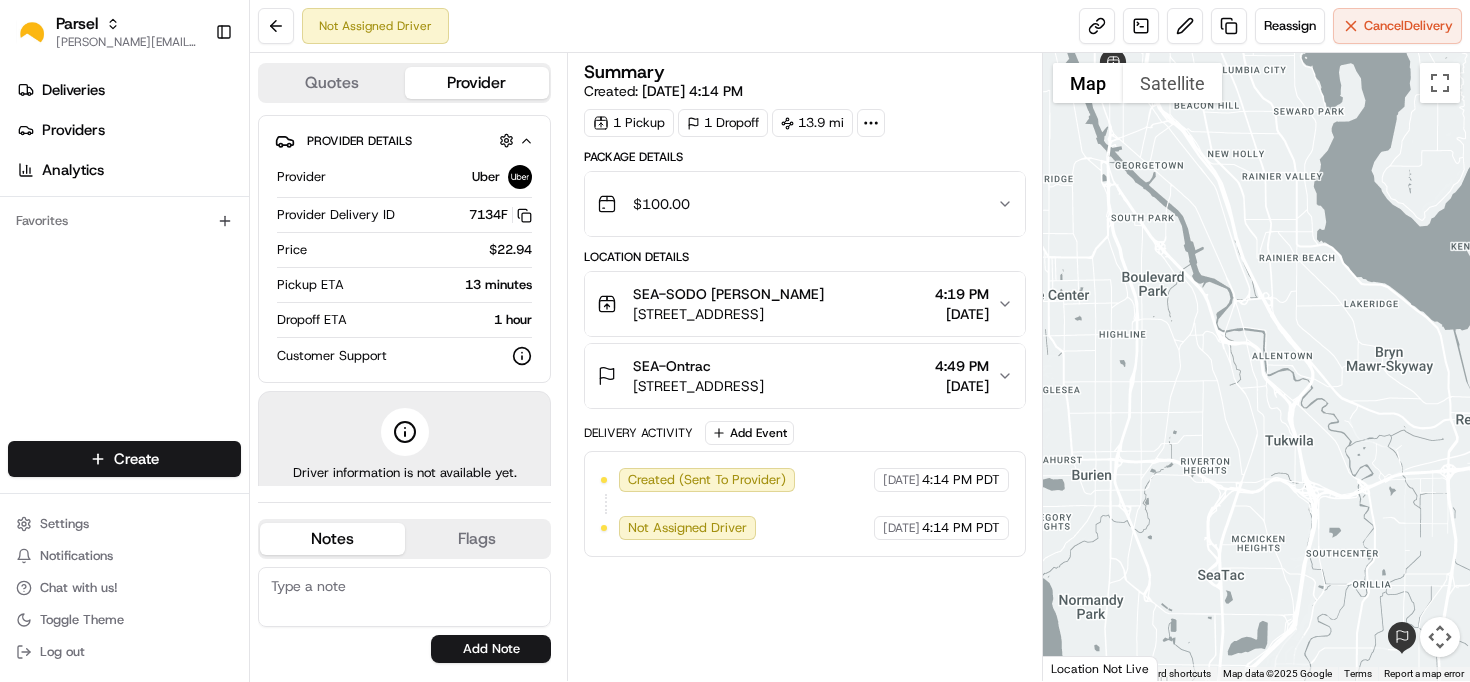 scroll, scrollTop: 0, scrollLeft: 0, axis: both 